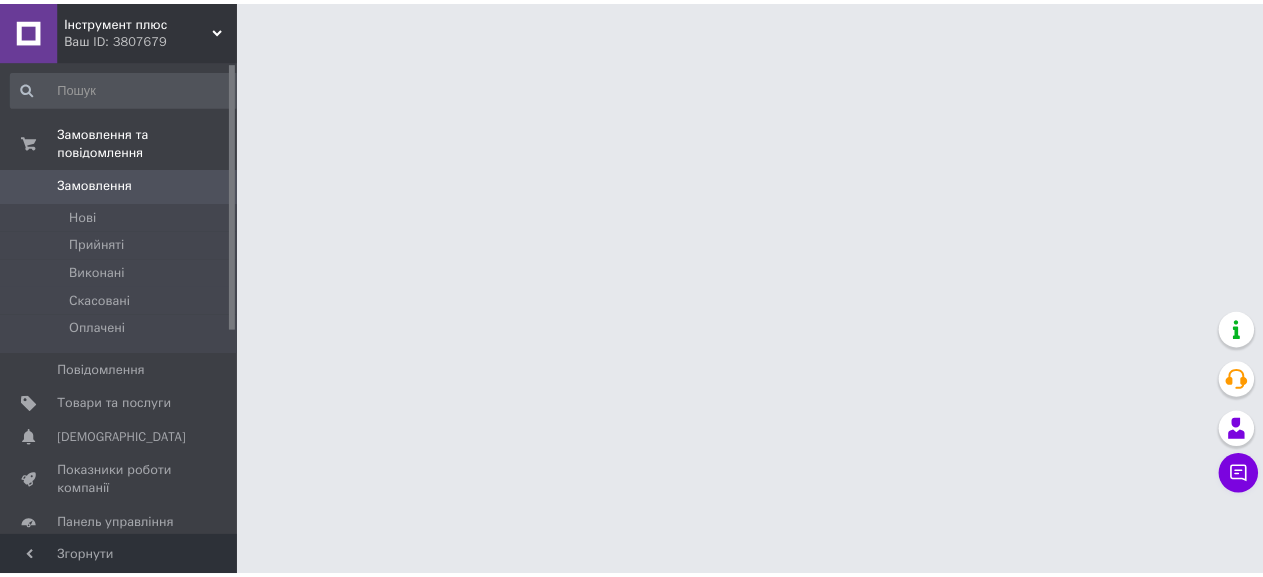 scroll, scrollTop: 0, scrollLeft: 0, axis: both 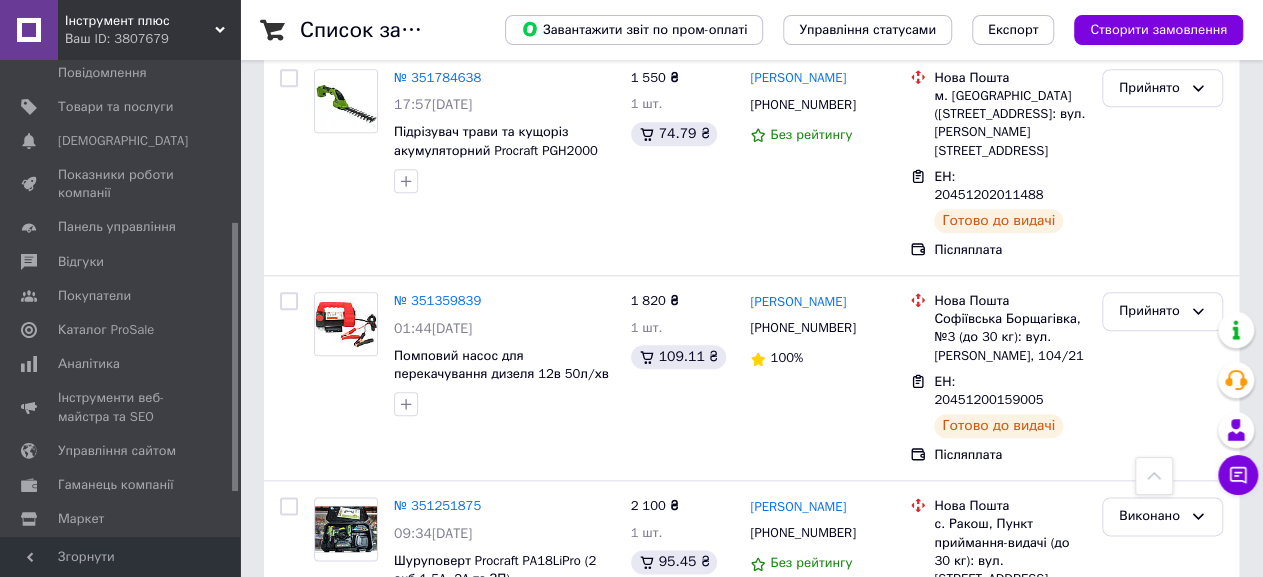 drag, startPoint x: 234, startPoint y: 205, endPoint x: 257, endPoint y: 372, distance: 168.57639 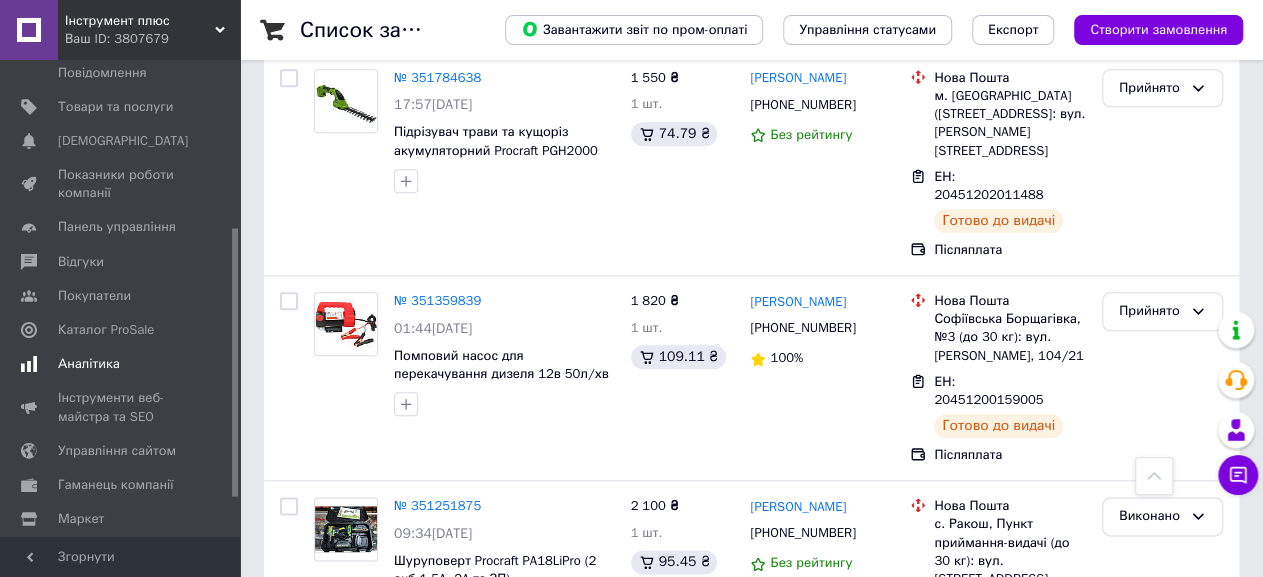 click on "Аналітика" at bounding box center [89, 364] 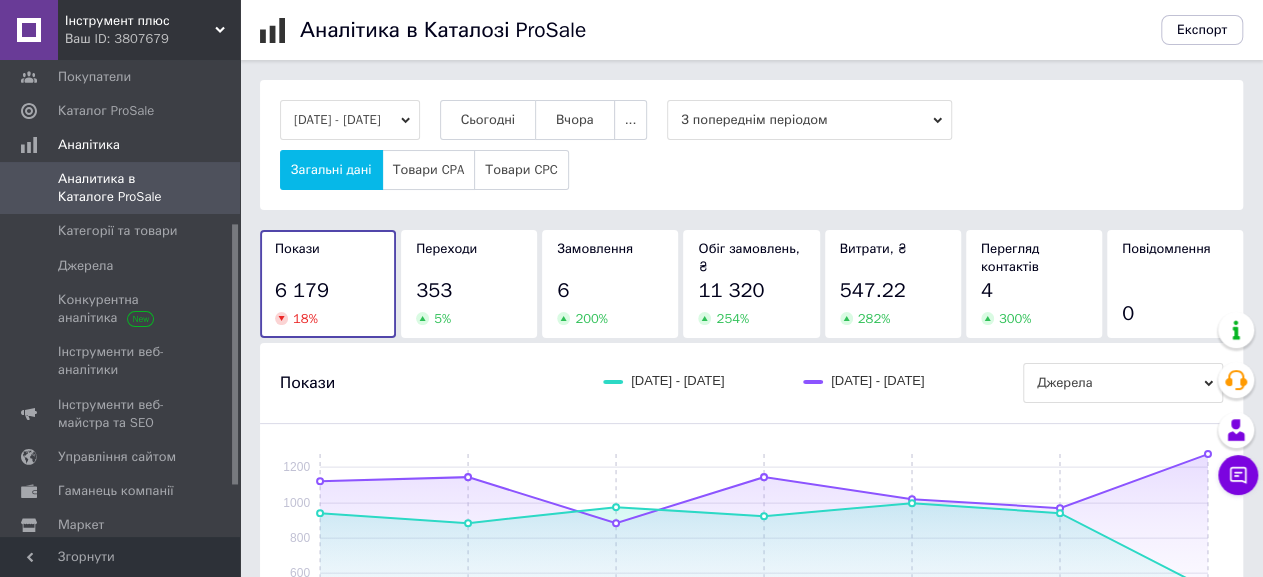 click on "[DATE] - [DATE]" at bounding box center (350, 120) 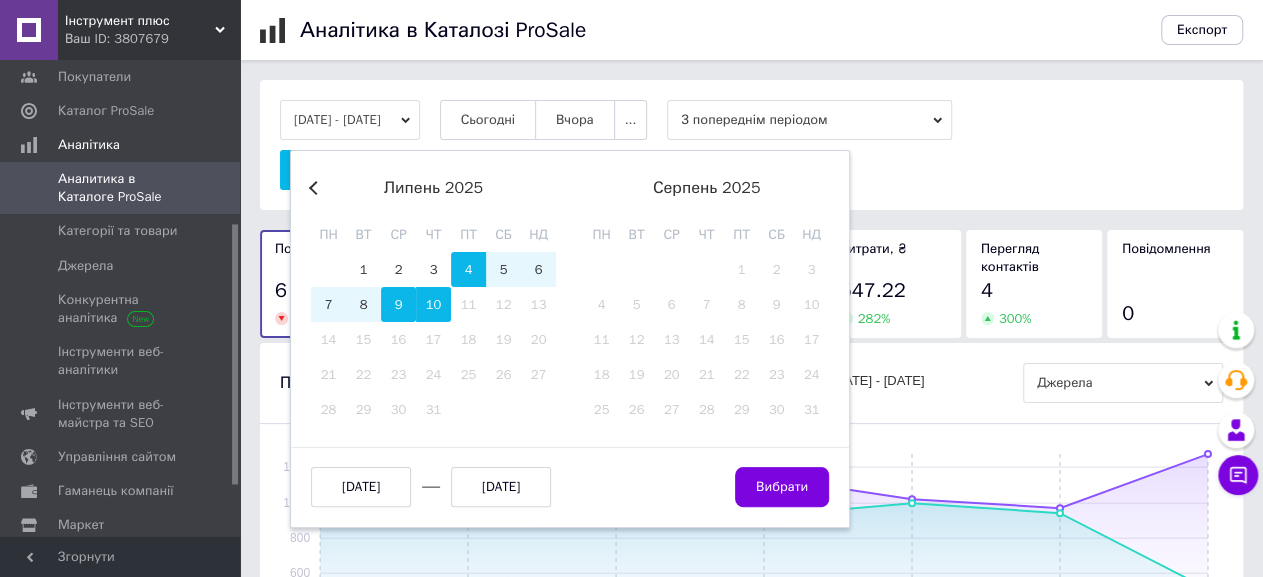 click on "9" at bounding box center [398, 304] 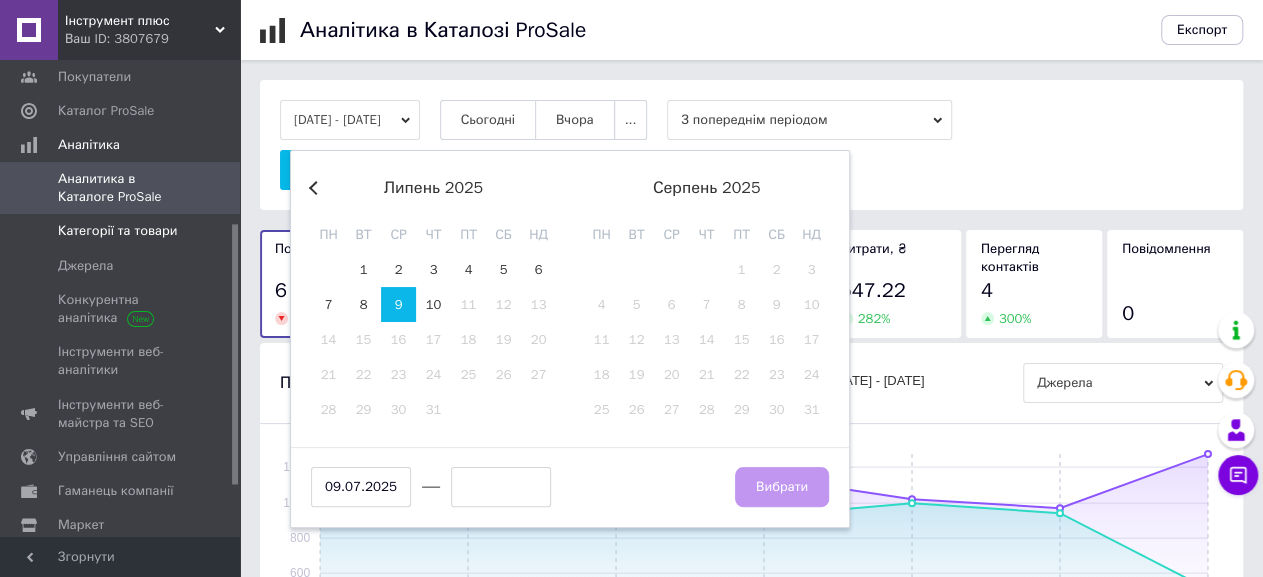 click on "Категорії та товари" at bounding box center (117, 231) 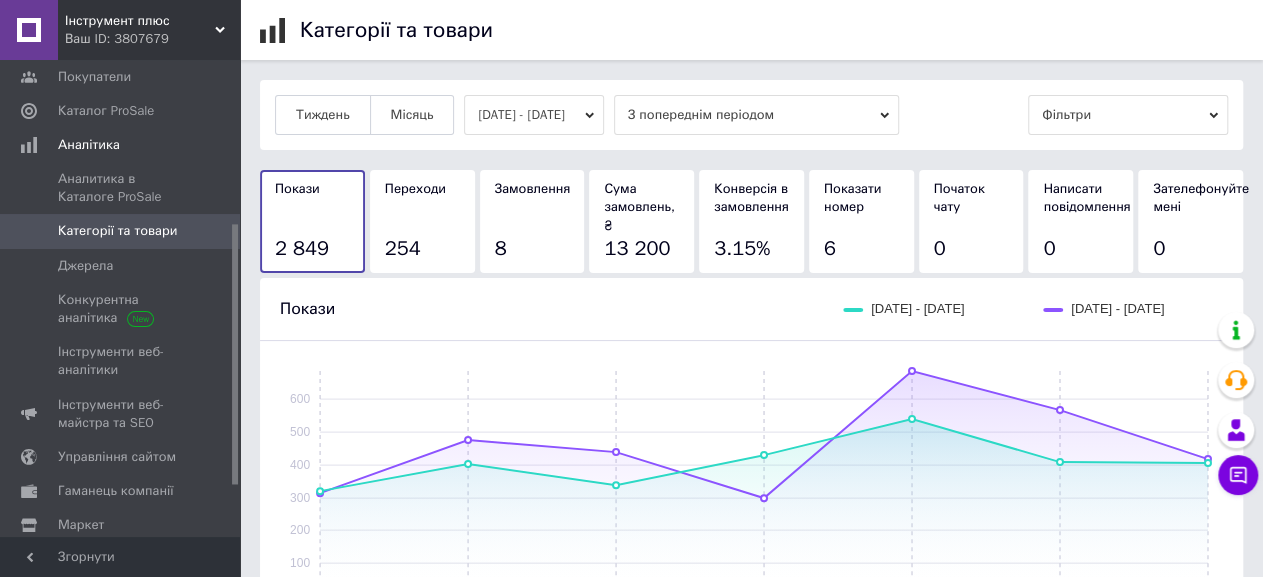 click on "[DATE] - [DATE]" at bounding box center (534, 115) 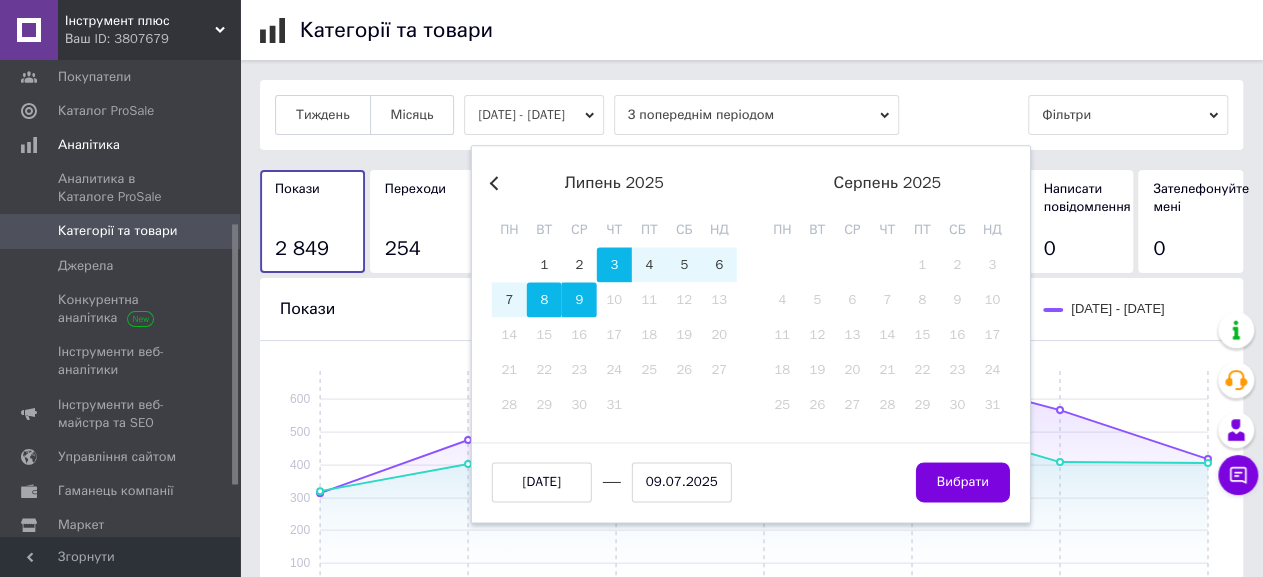 click on "8" at bounding box center [544, 299] 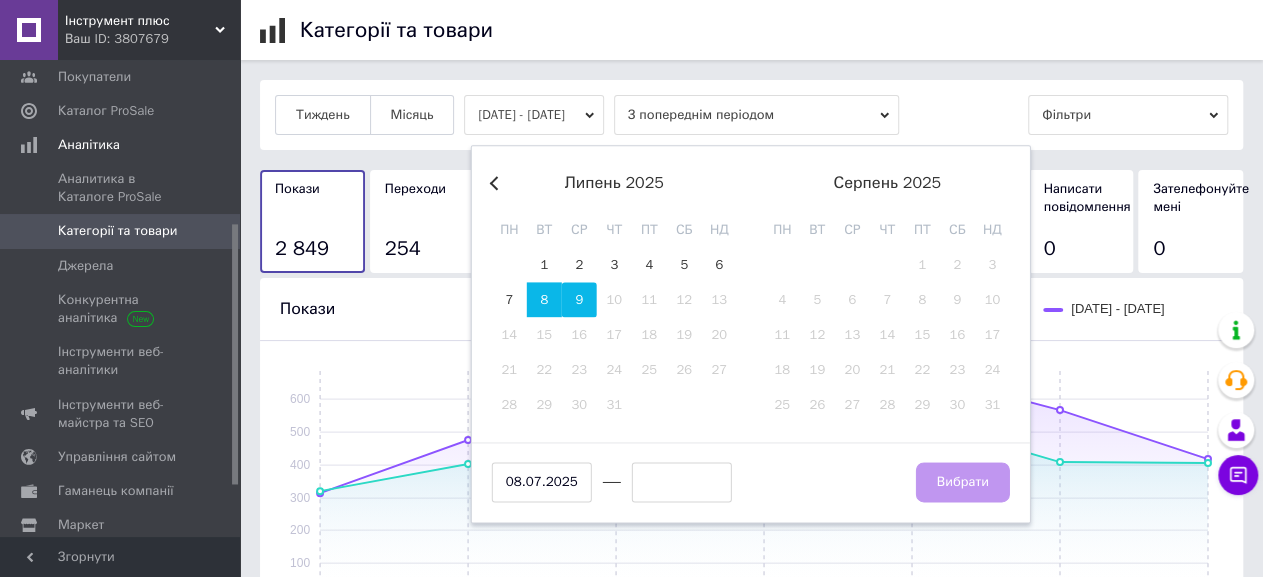 click on "9" at bounding box center (579, 299) 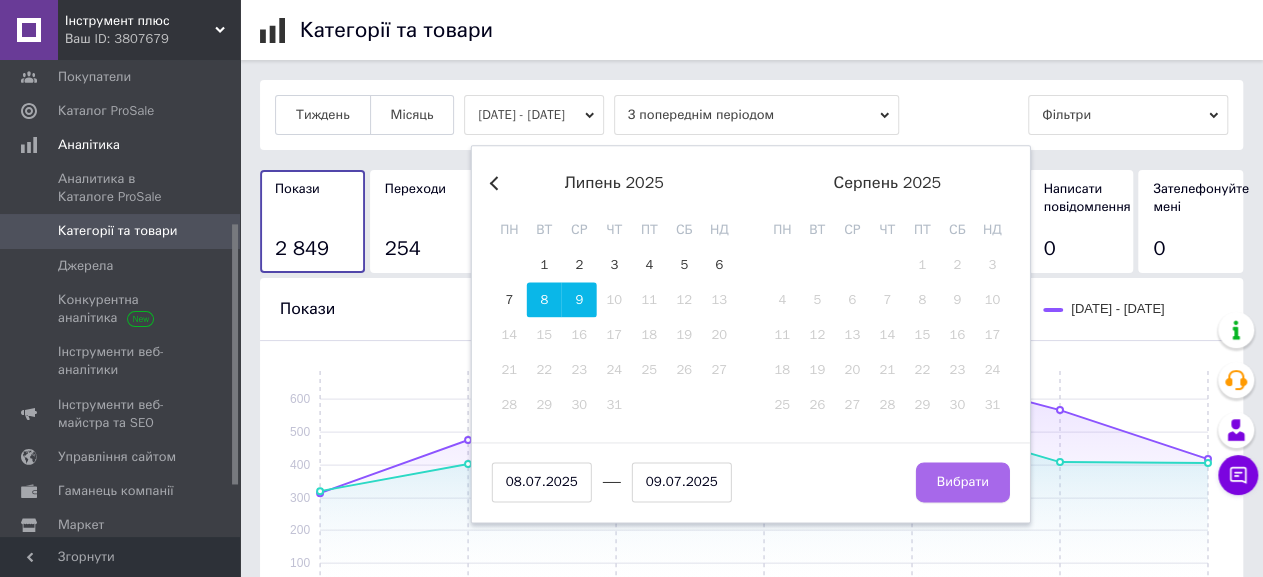 click on "Вибрати" at bounding box center [963, 482] 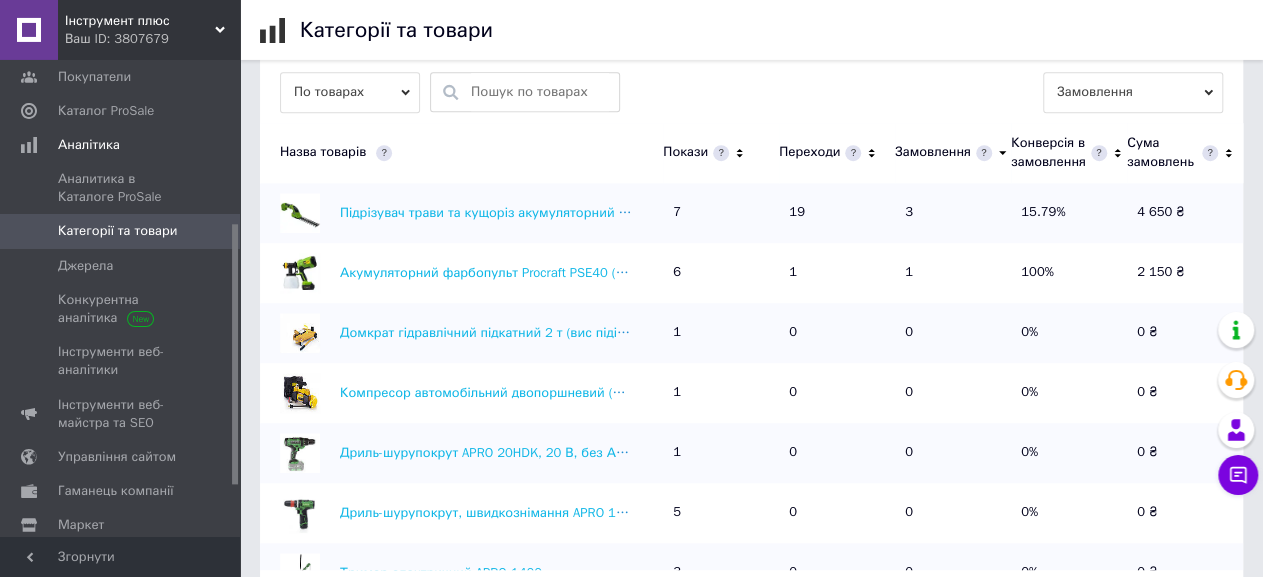 scroll, scrollTop: 628, scrollLeft: 0, axis: vertical 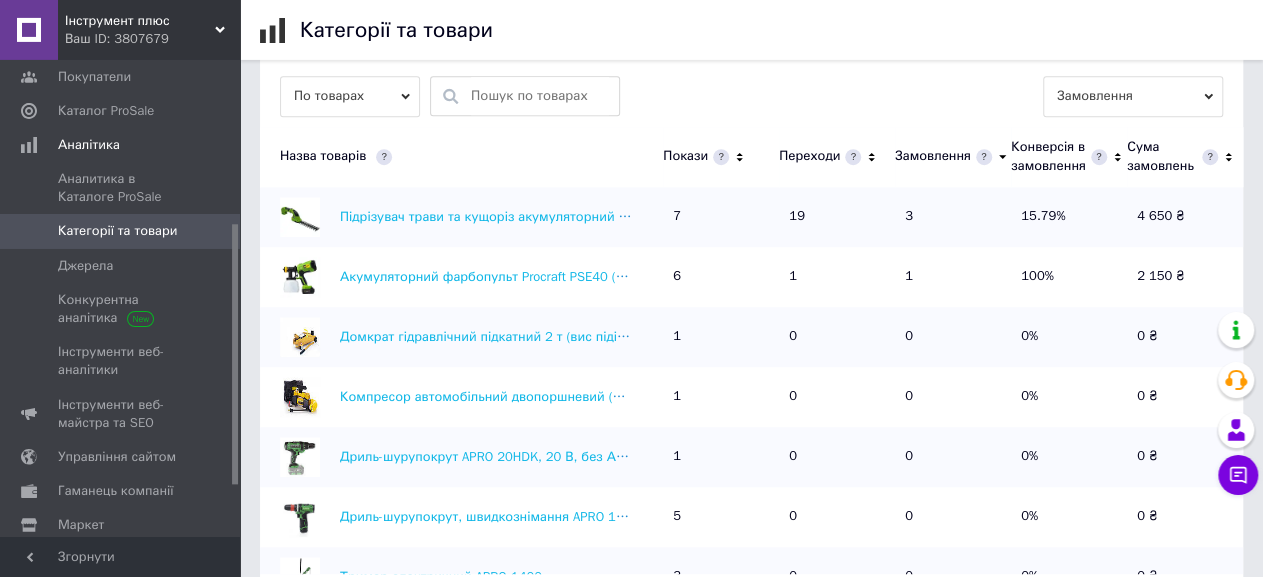 click 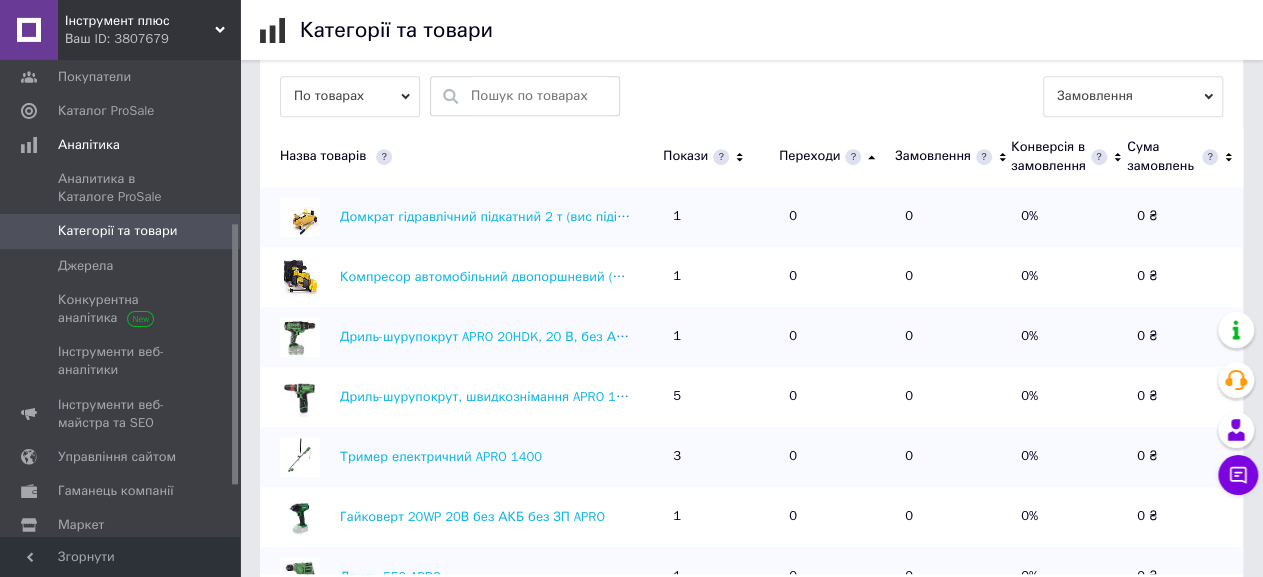 click 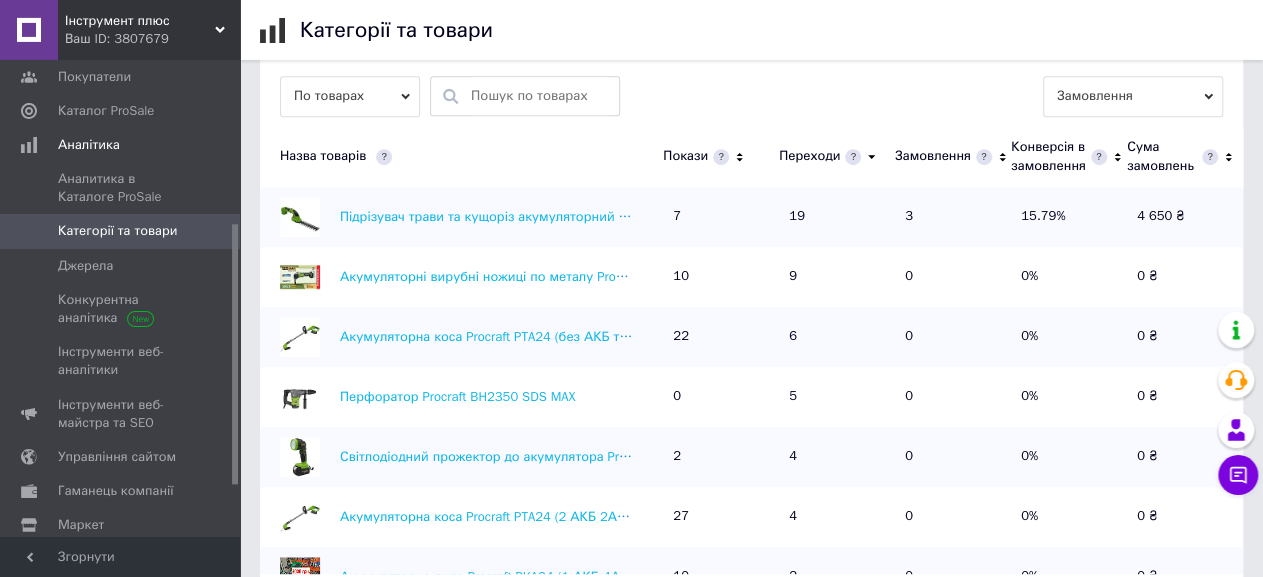 click 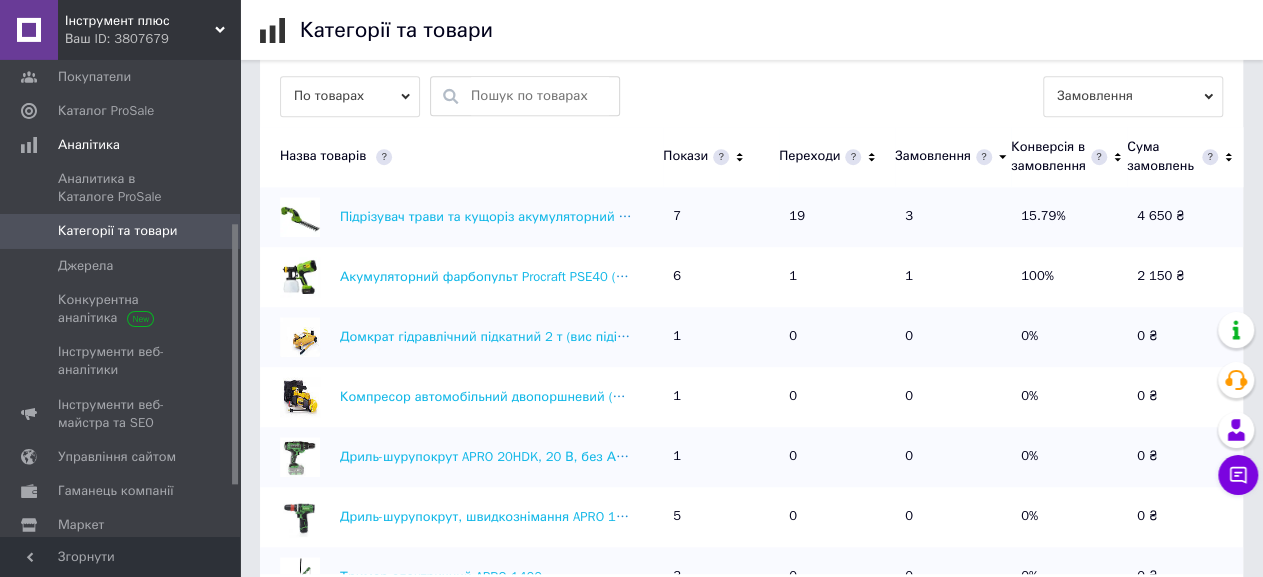 click 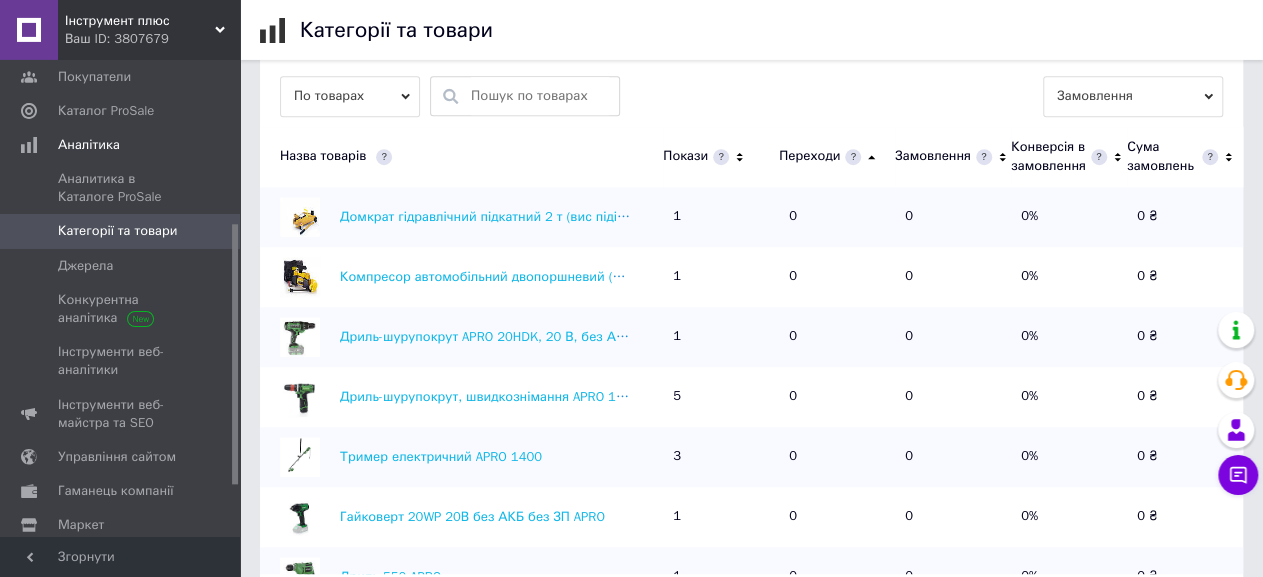 click 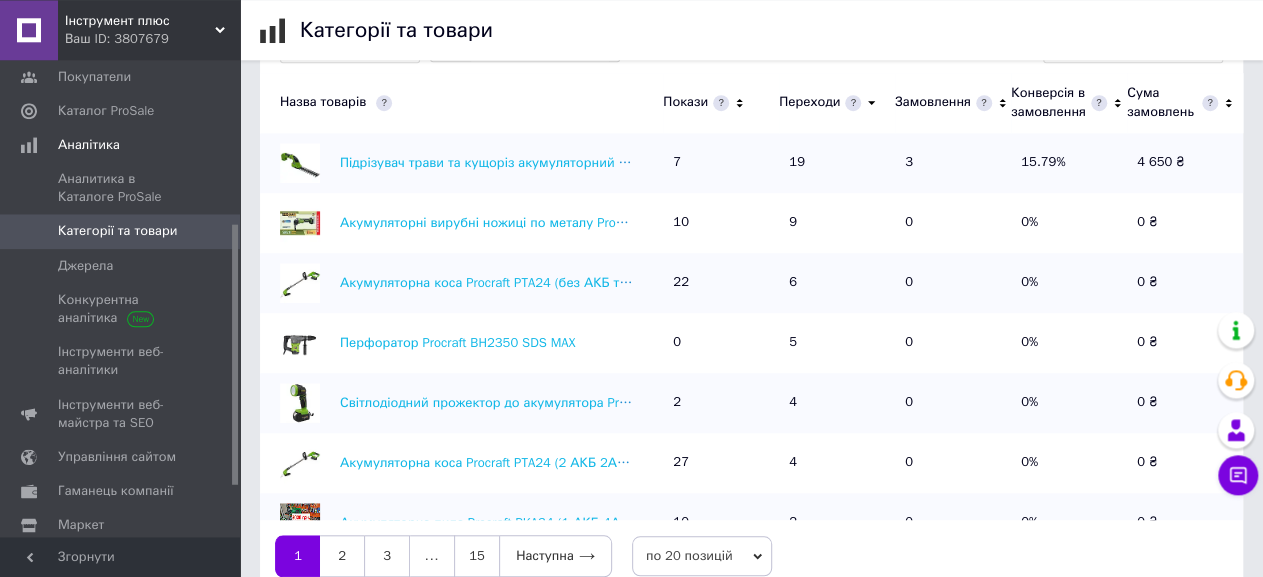 scroll, scrollTop: 736, scrollLeft: 0, axis: vertical 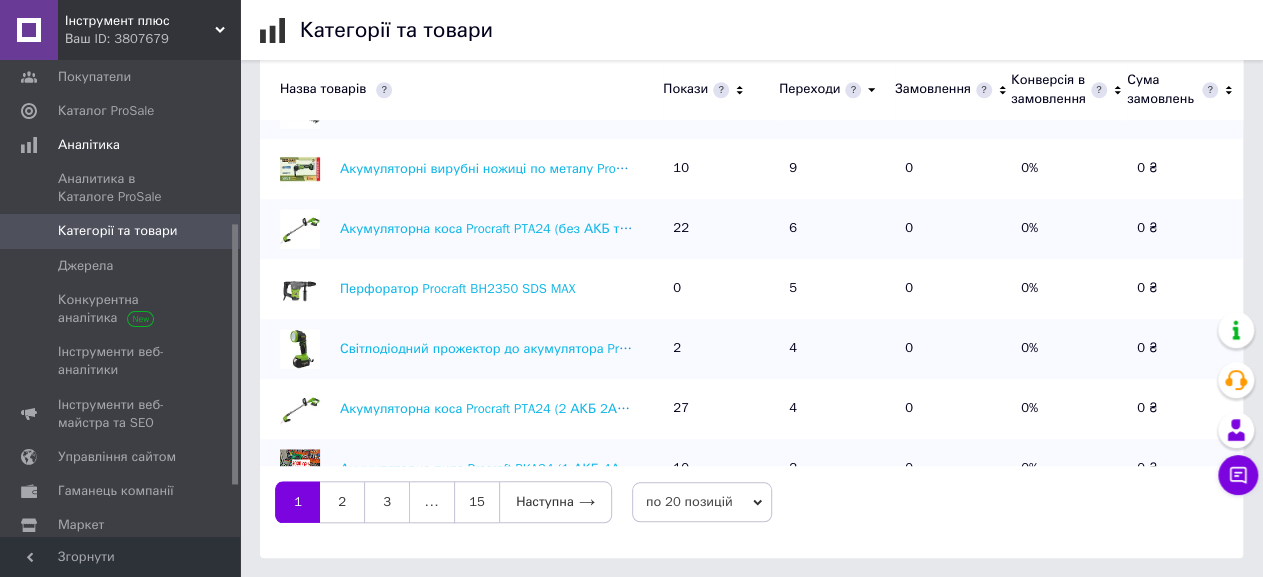 click on "6" at bounding box center (837, 229) 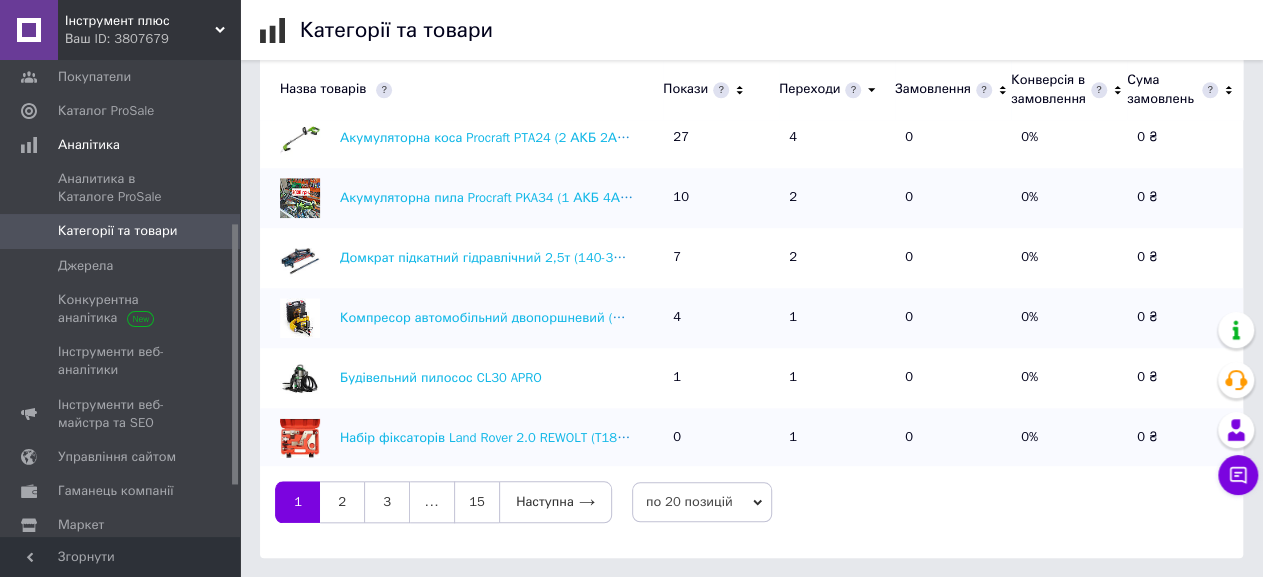 scroll, scrollTop: 260, scrollLeft: 0, axis: vertical 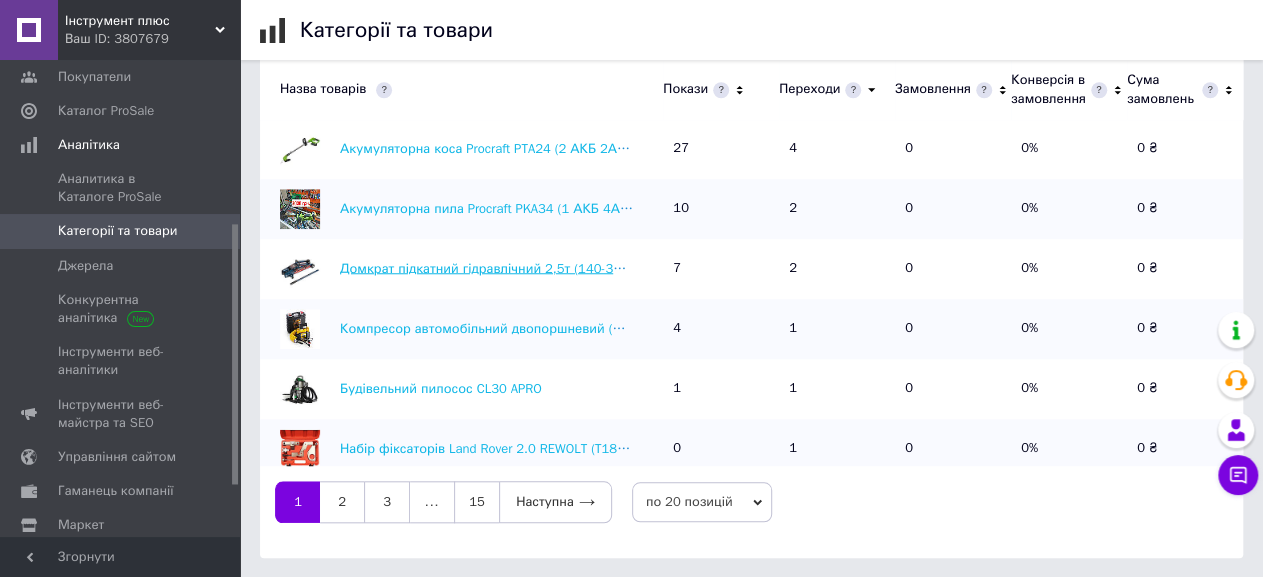click on "Домкрат підкатний гідравлічний 2,5т (140-387мм) з фіксацией Forsage F-TH22501CB" at bounding box center (601, 267) 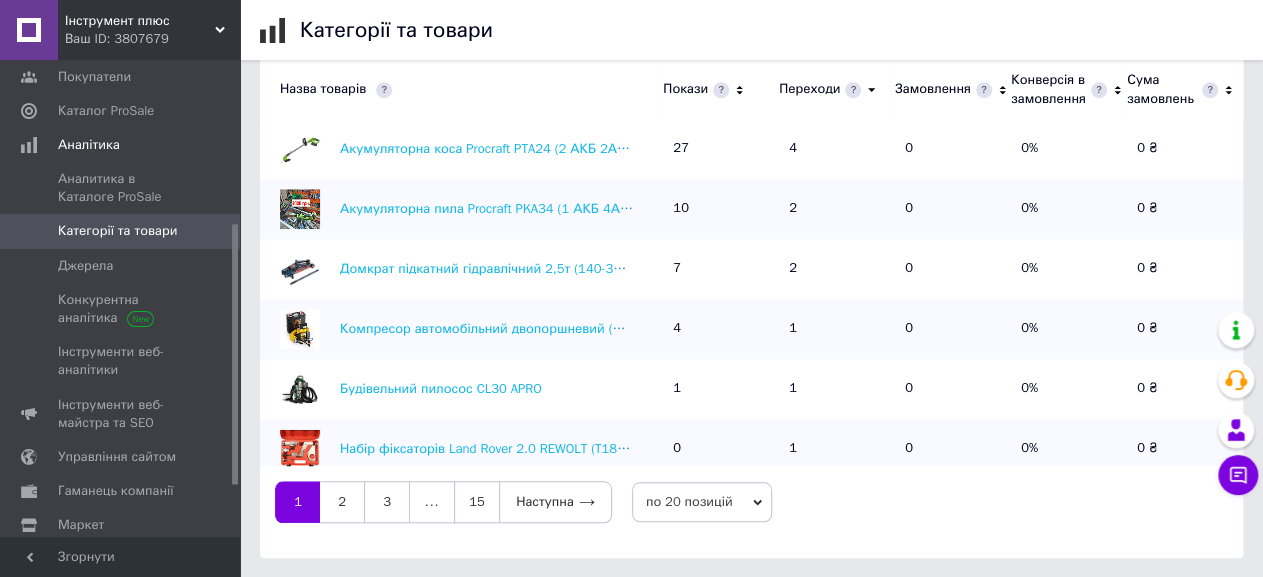 click on "2" at bounding box center [837, 209] 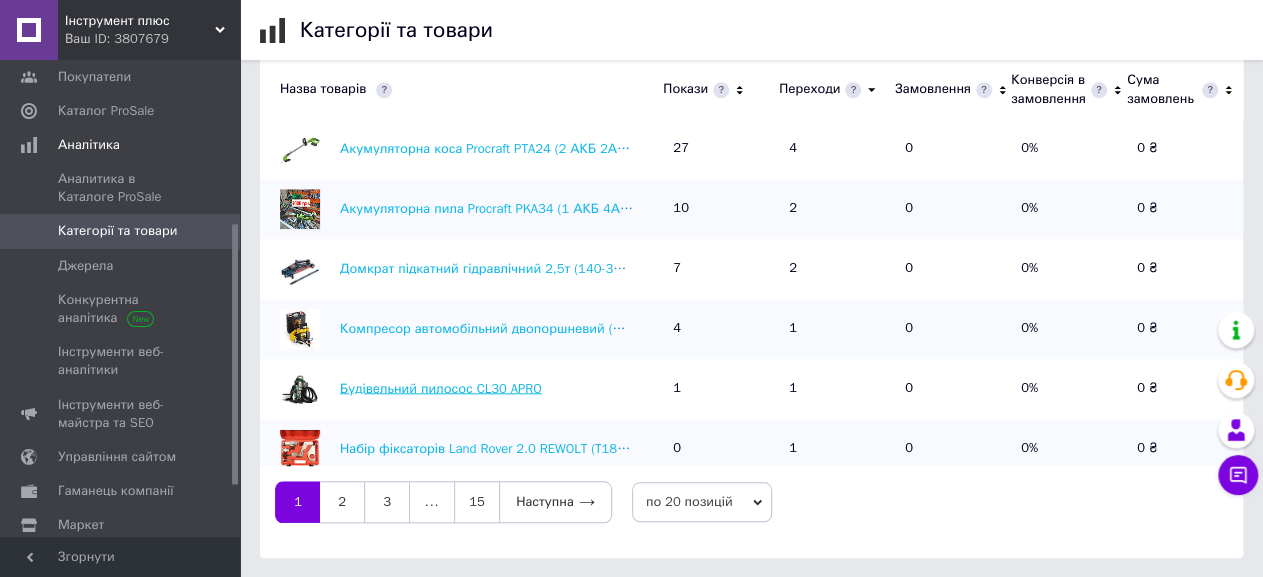 click on "Будівельний пилосос CL30 APRO" at bounding box center [441, 387] 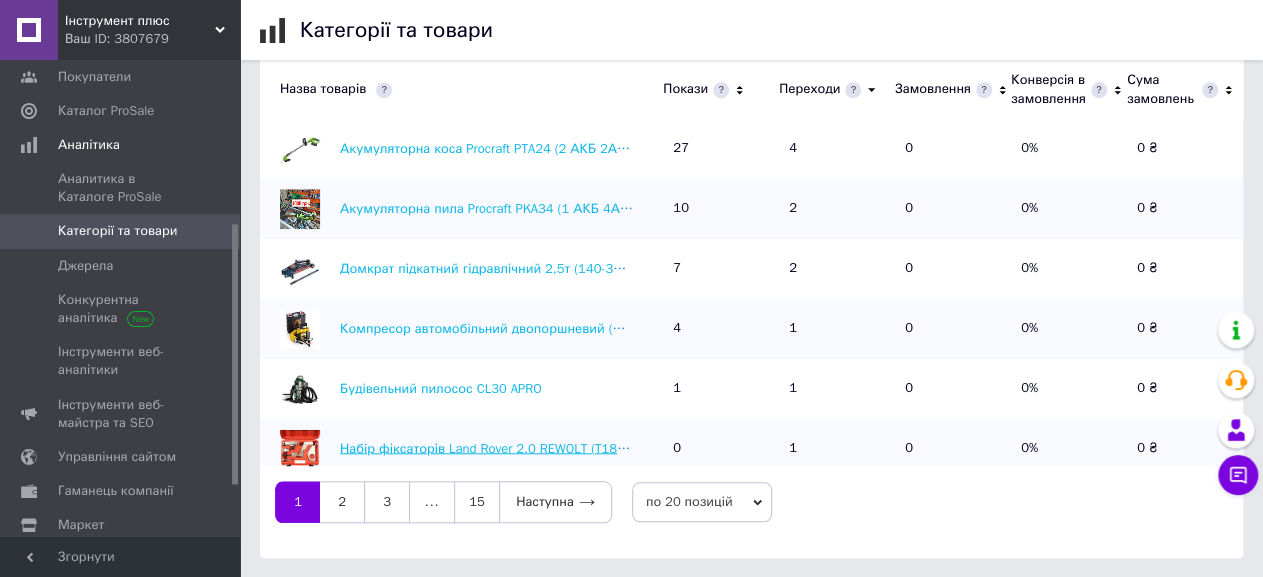 click on "Набір фіксаторів Land Rover 2.0 REWOLT (T1804LRV)" at bounding box center (499, 447) 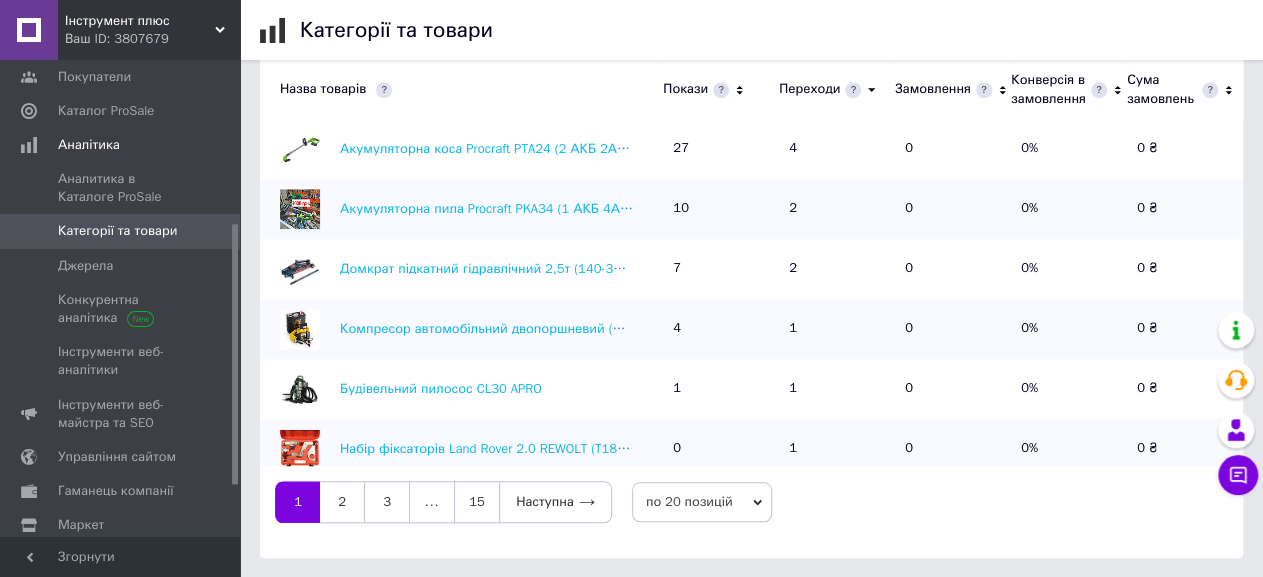 click on "2" at bounding box center (837, 269) 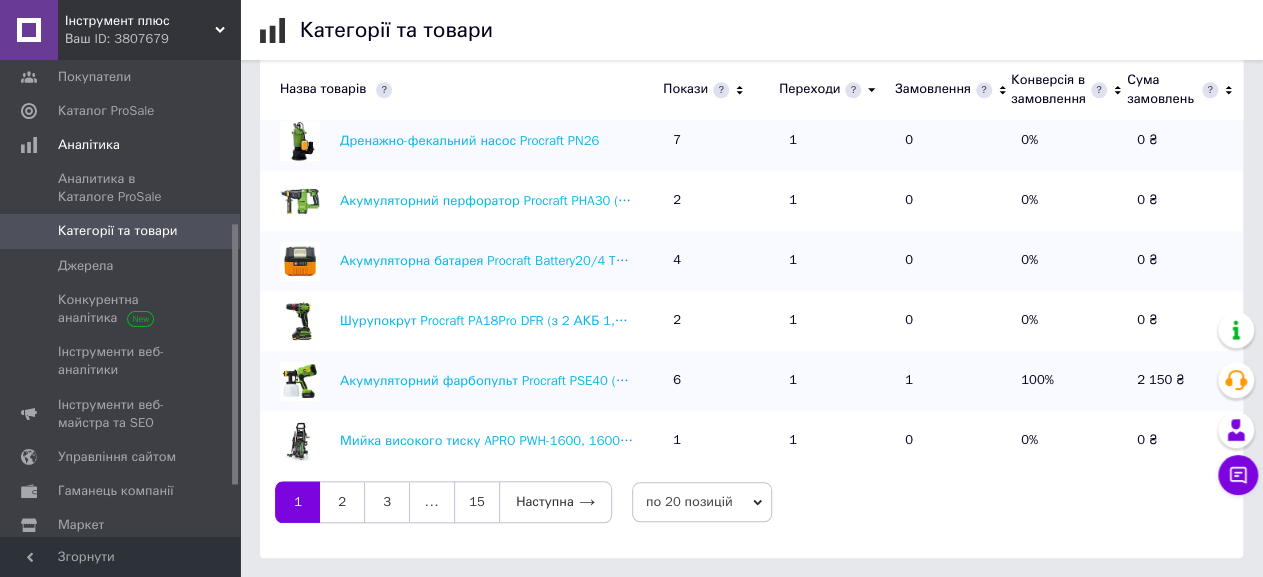 scroll, scrollTop: 813, scrollLeft: 0, axis: vertical 